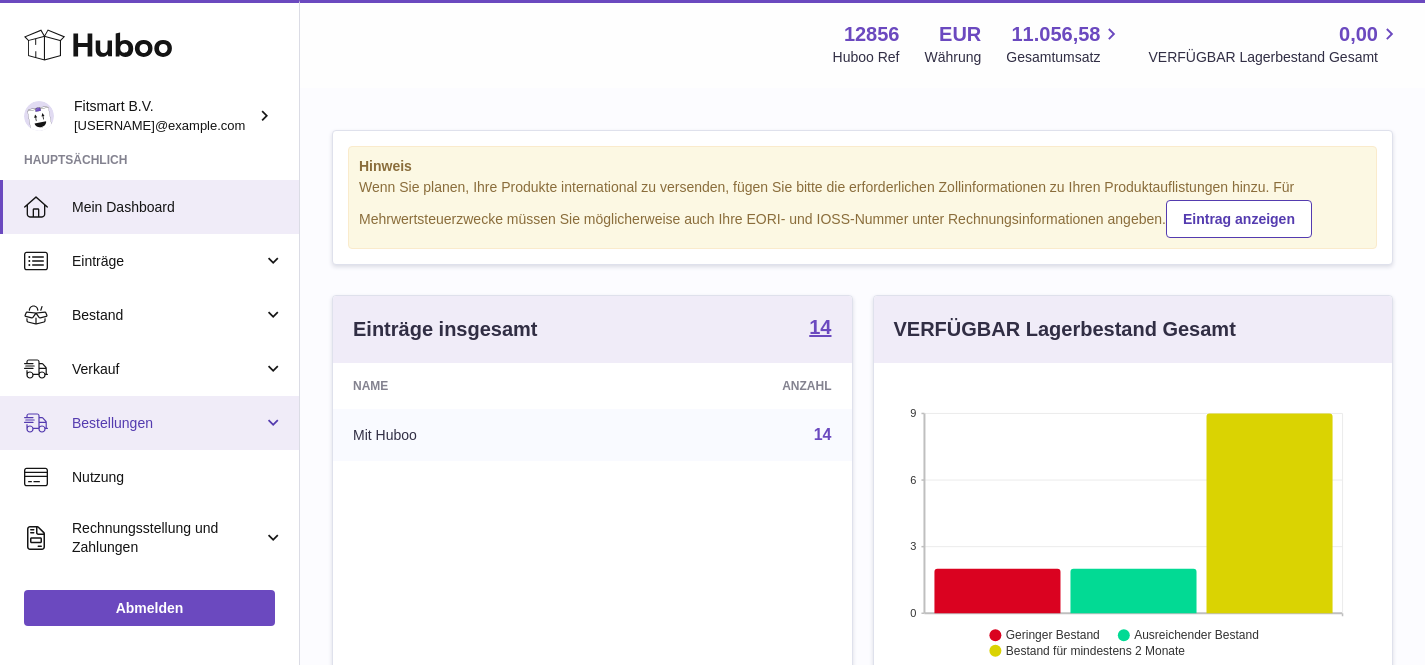 scroll, scrollTop: 0, scrollLeft: 0, axis: both 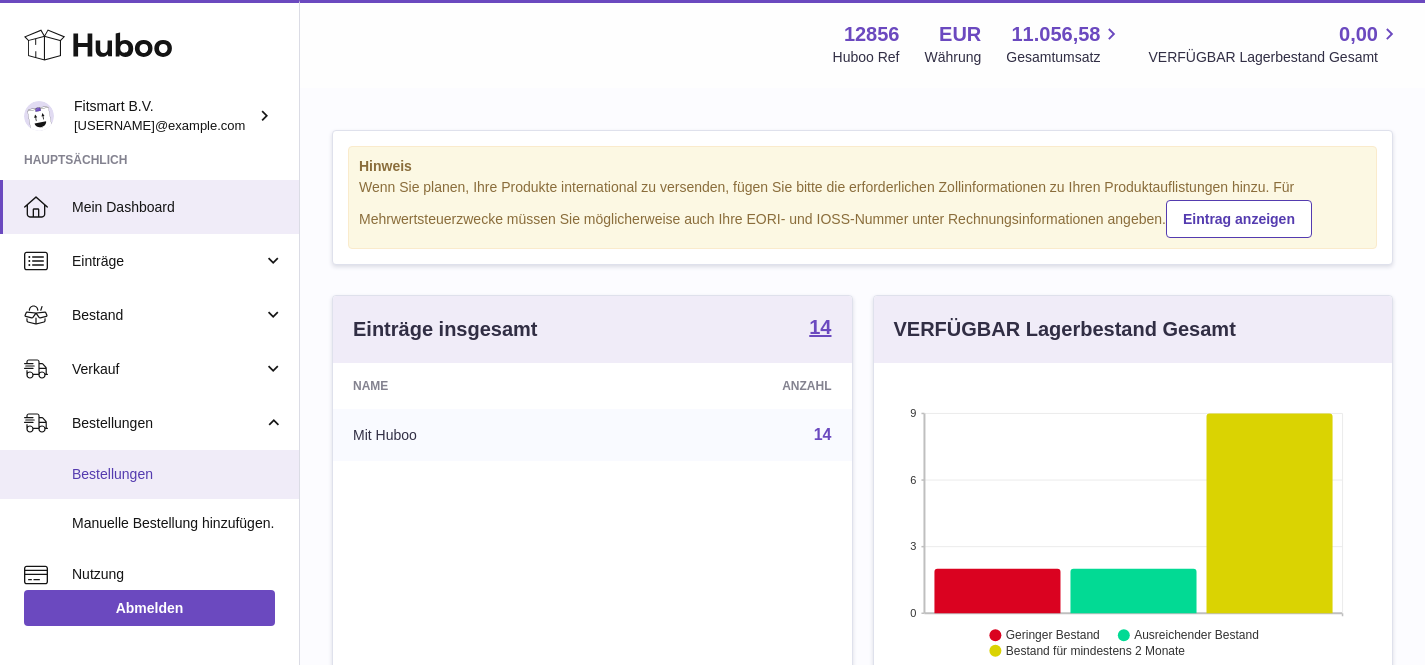 click on "Bestellungen" at bounding box center [178, 474] 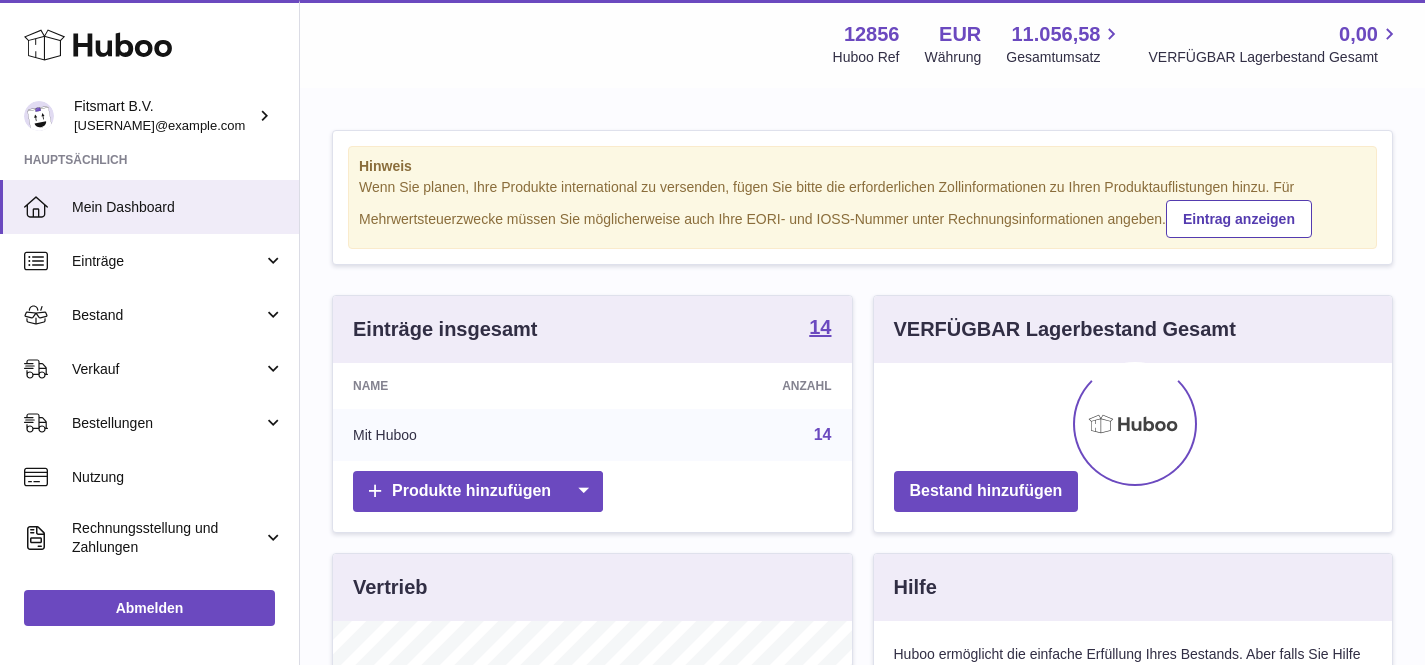 scroll, scrollTop: 0, scrollLeft: 0, axis: both 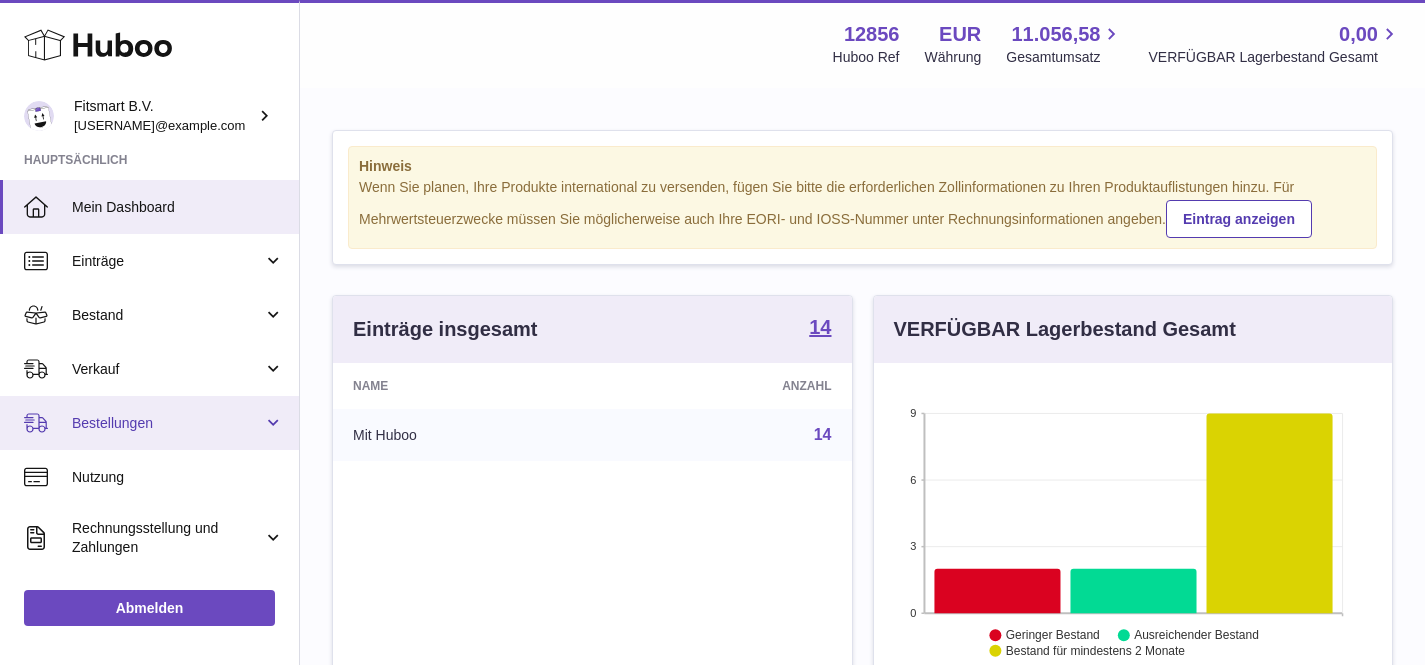 click on "Bestellungen" at bounding box center (167, 423) 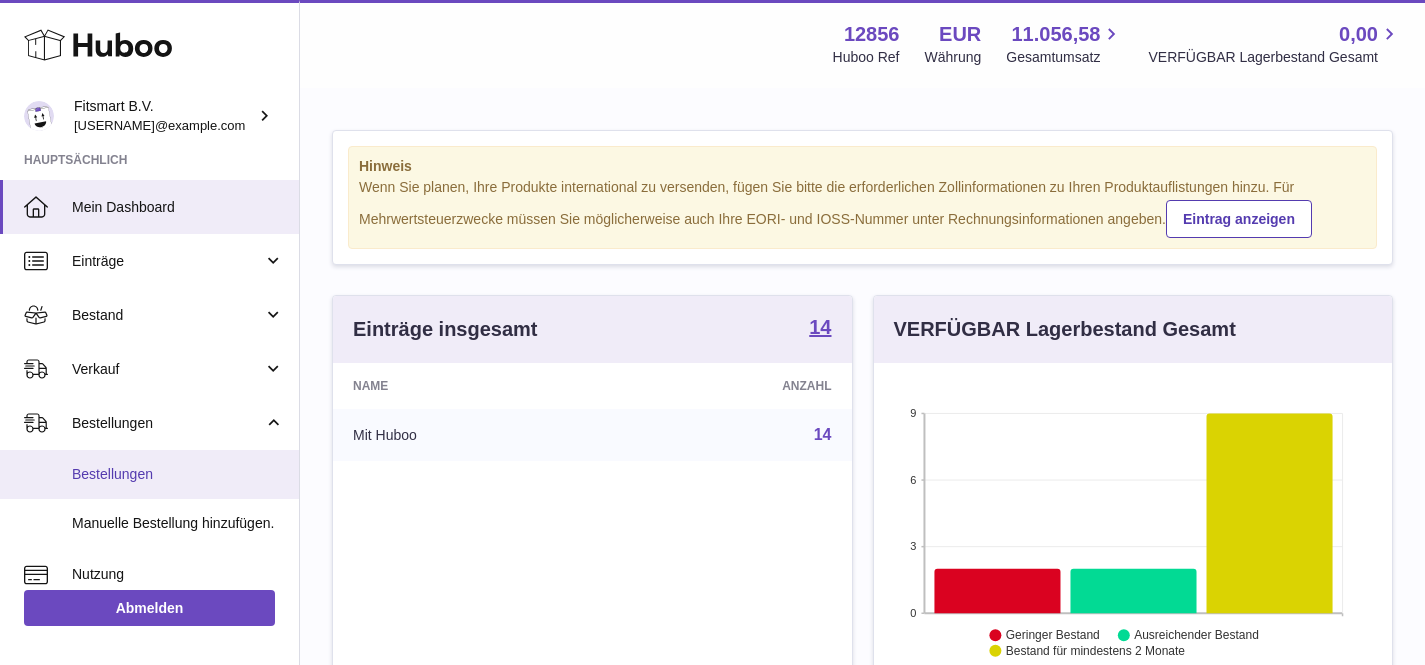 click on "Bestellungen" at bounding box center (178, 474) 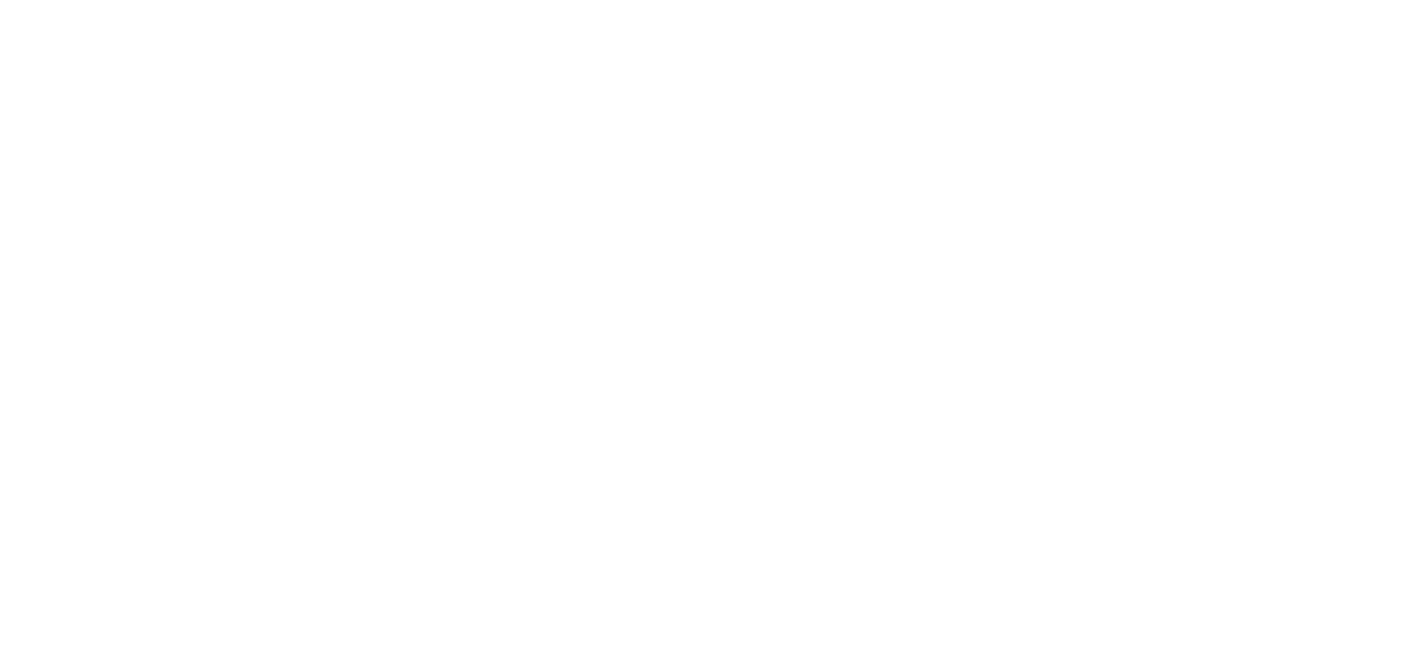 scroll, scrollTop: 0, scrollLeft: 0, axis: both 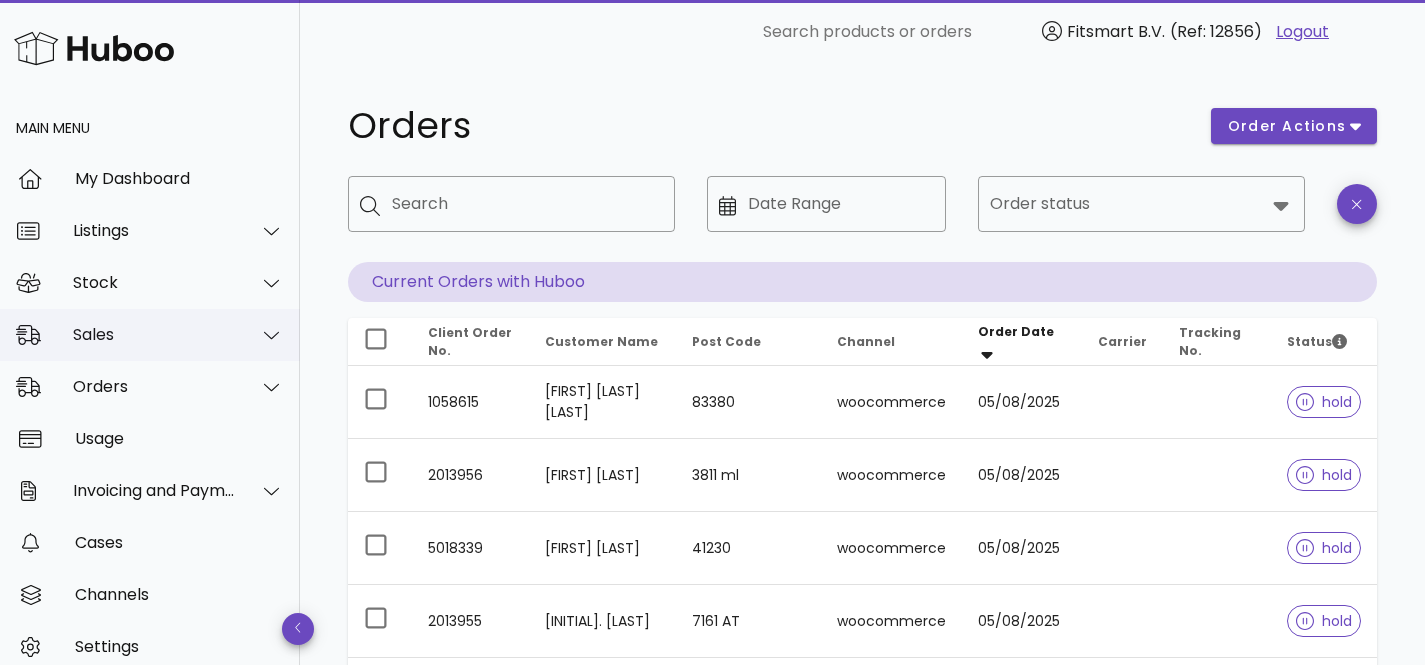 click 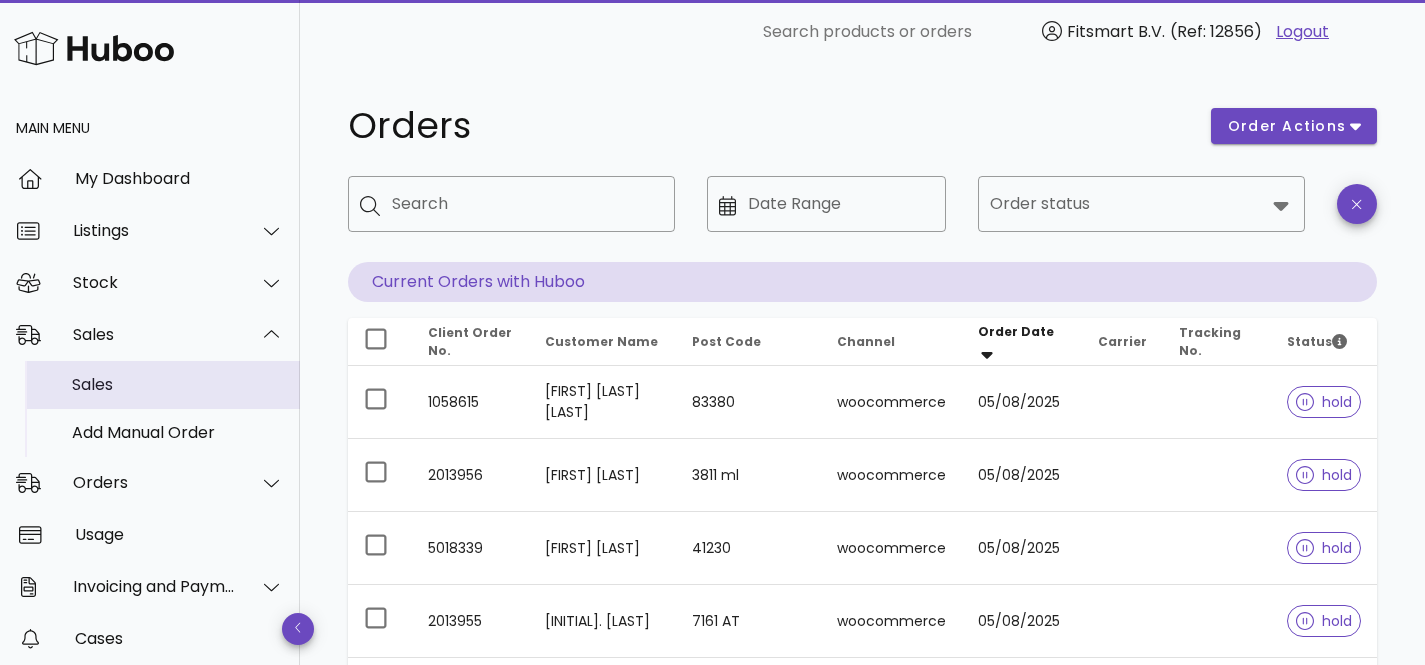 click on "Sales" at bounding box center [178, 384] 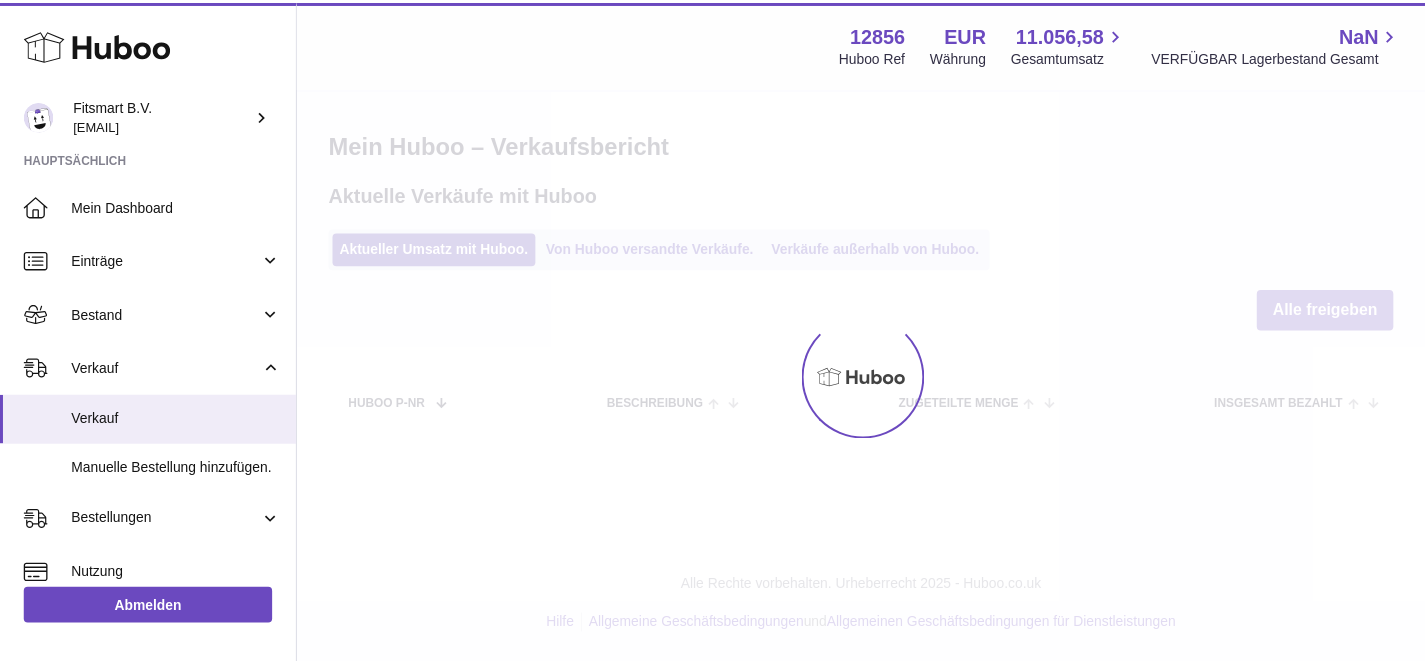 scroll, scrollTop: 0, scrollLeft: 0, axis: both 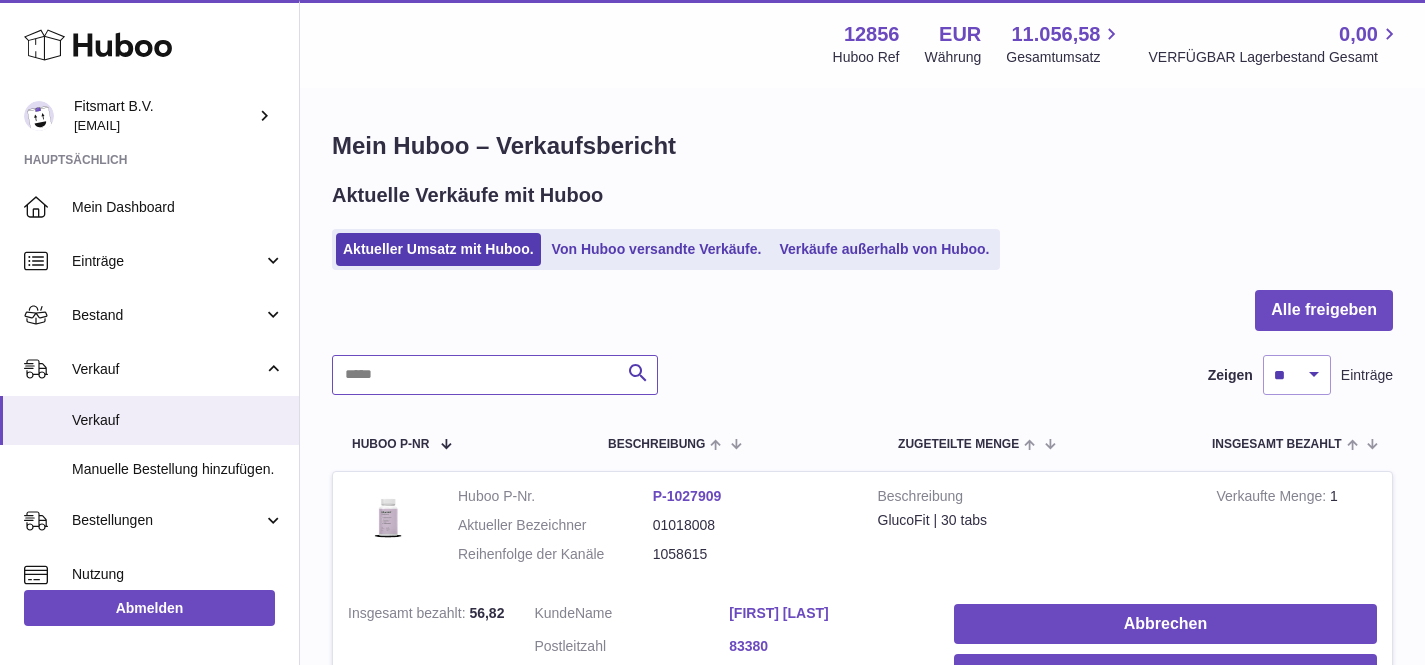 click at bounding box center (495, 375) 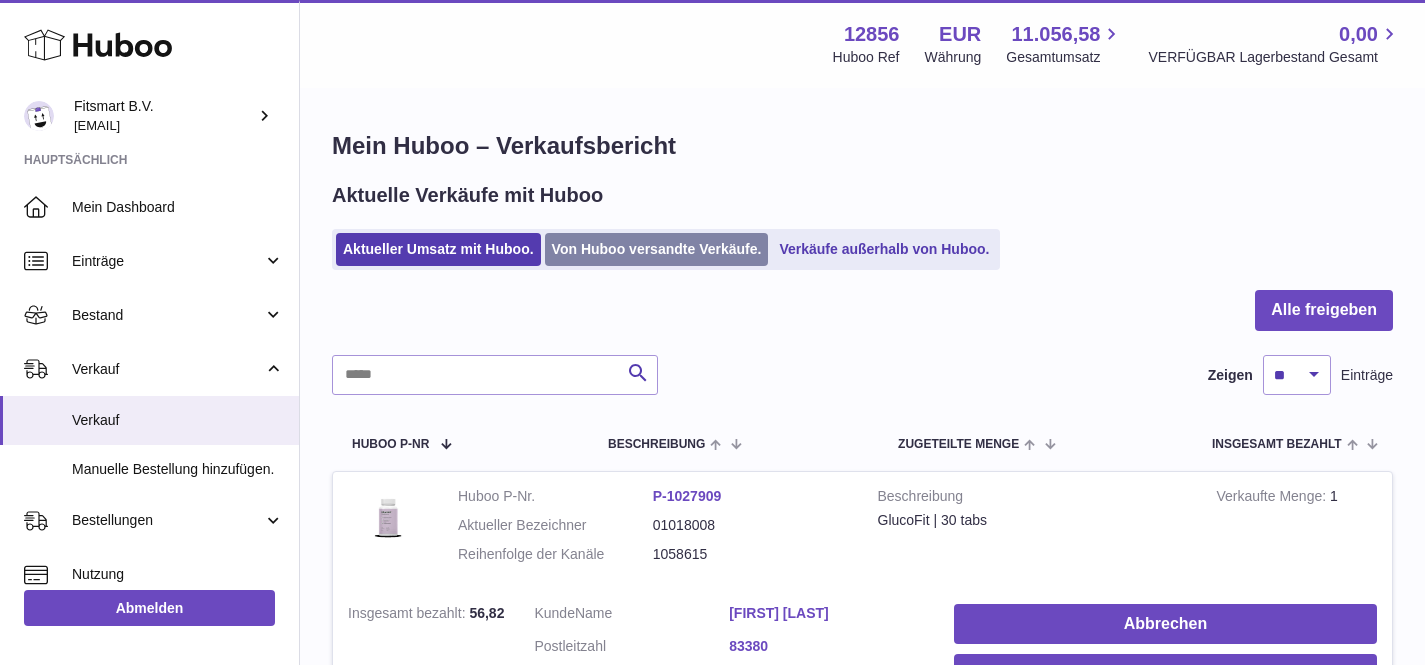 click on "Von Huboo versandte Verkäufe." at bounding box center (657, 249) 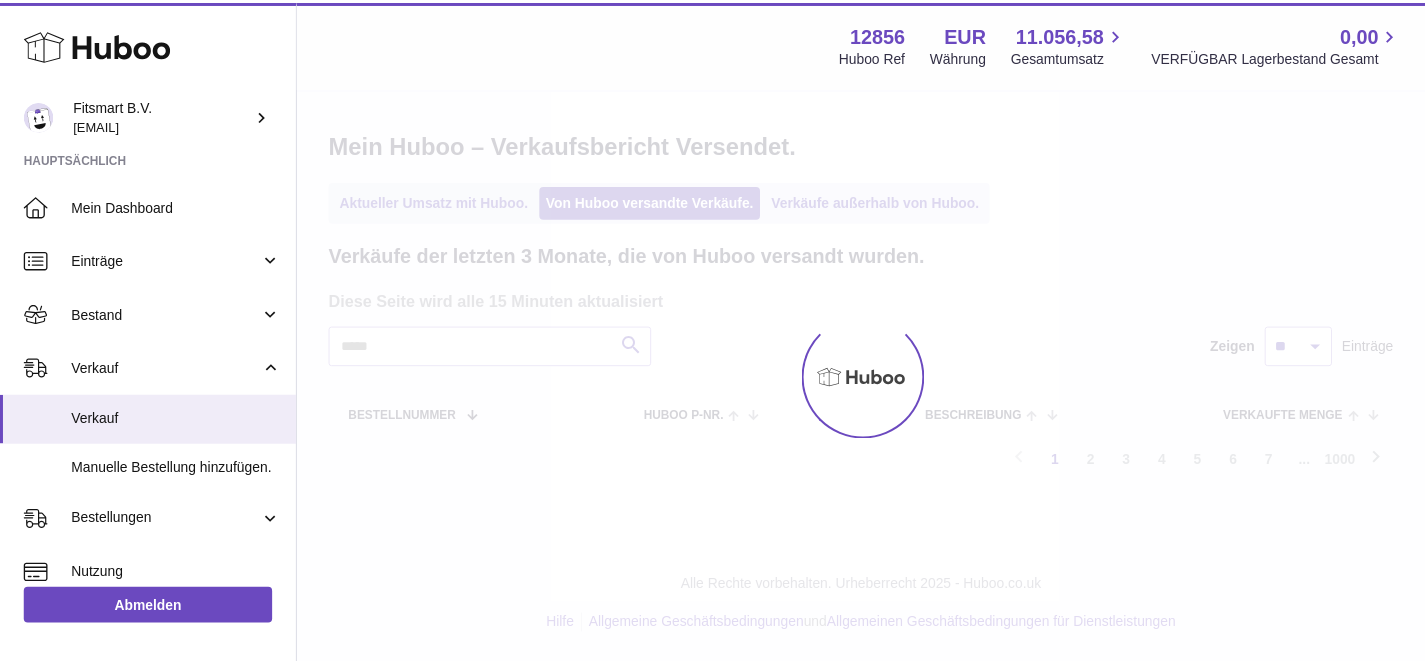 scroll, scrollTop: 0, scrollLeft: 0, axis: both 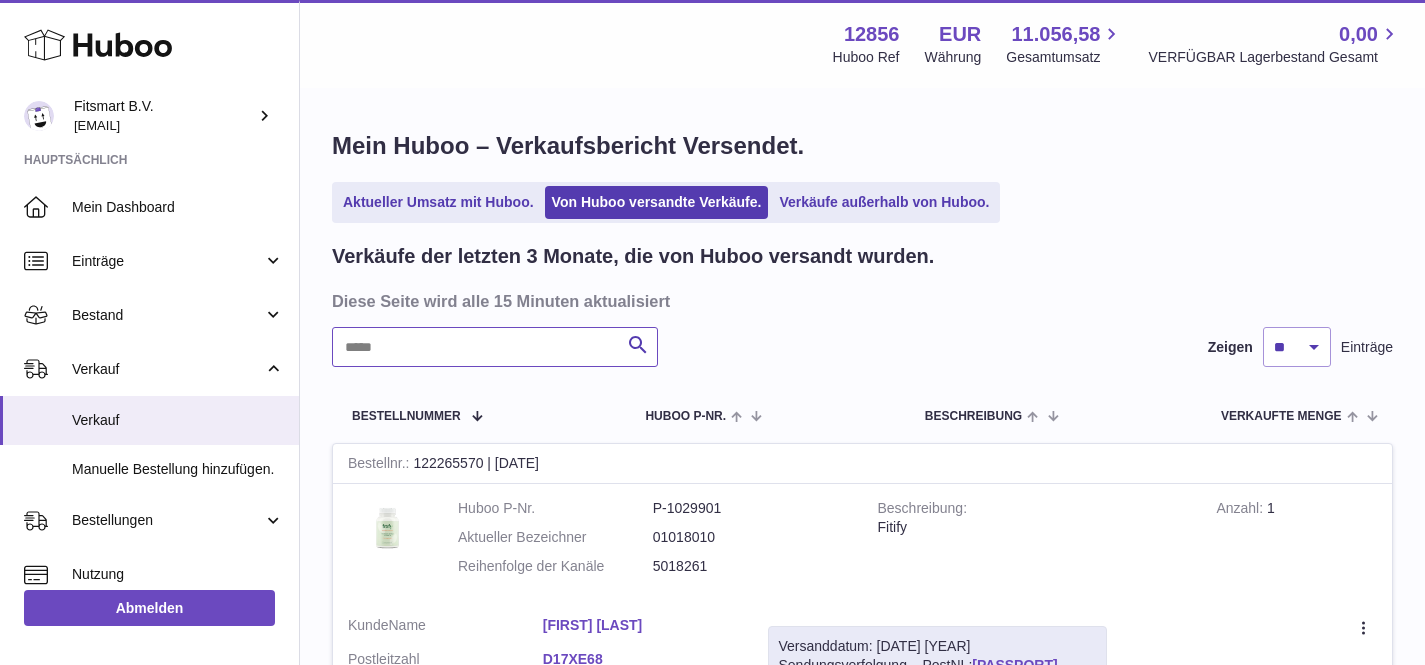 click at bounding box center [495, 347] 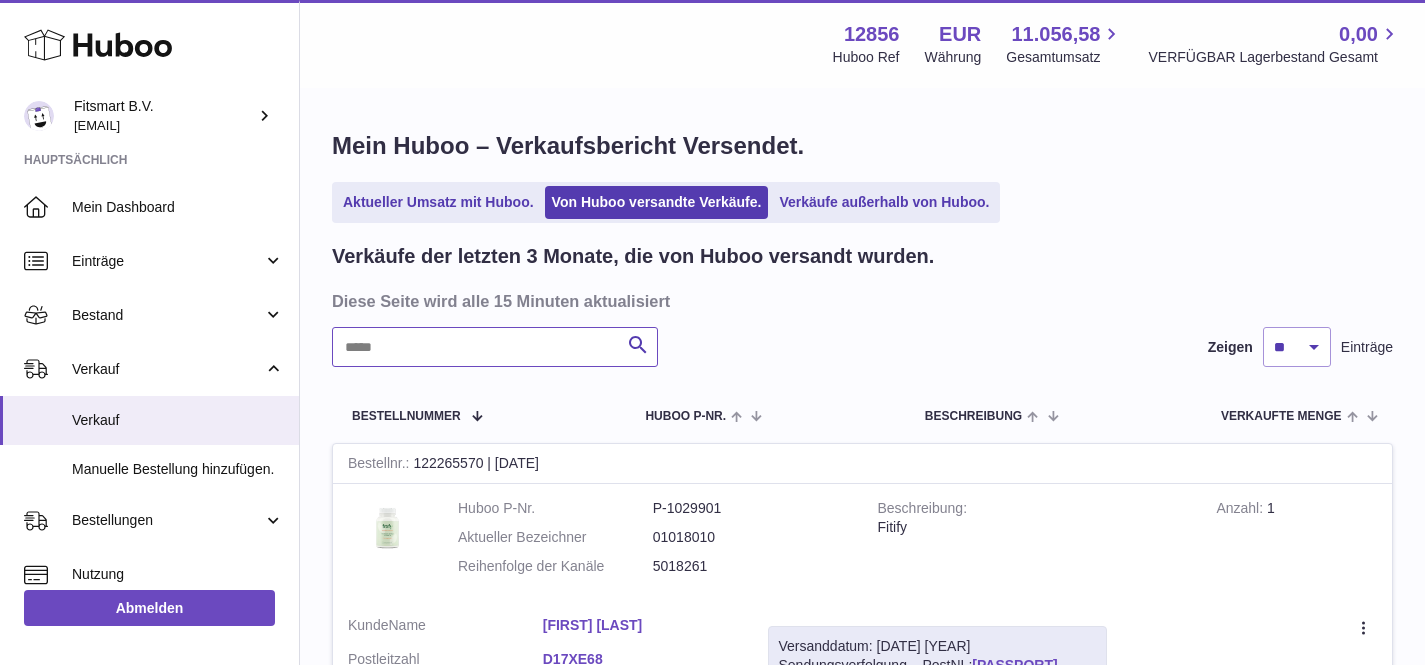 paste on "*******" 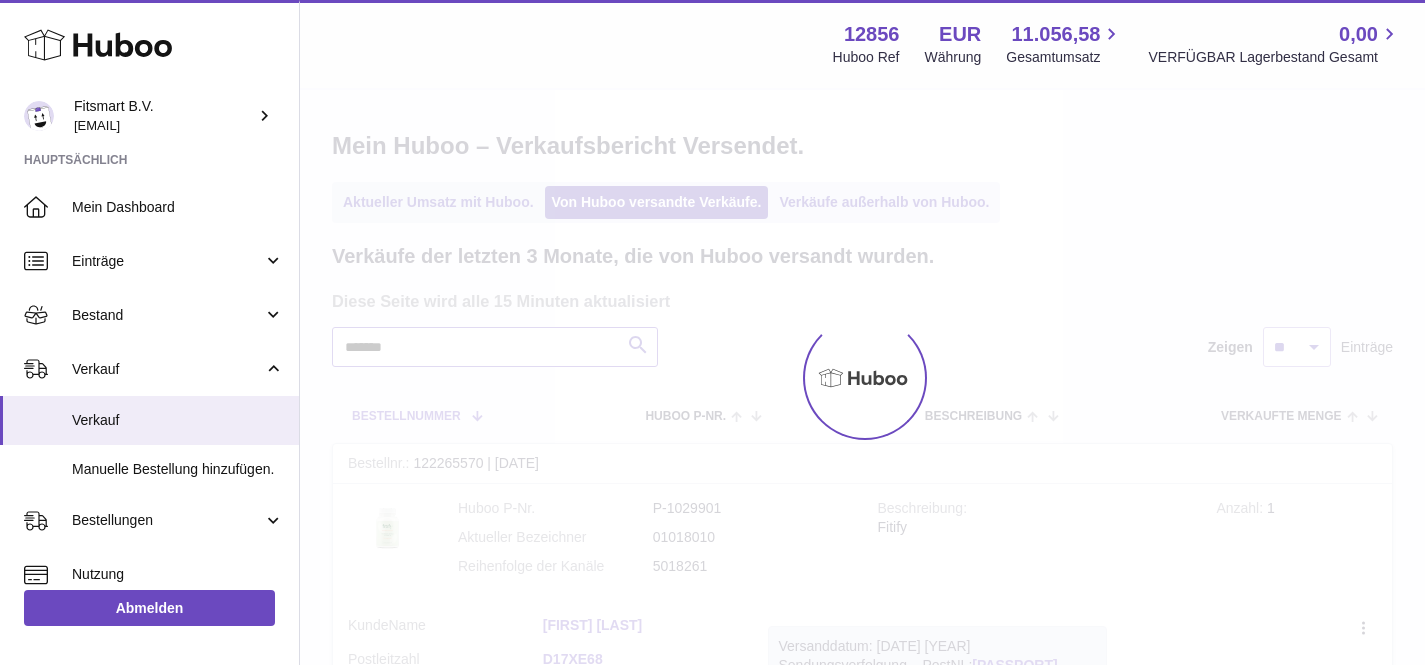 type on "*******" 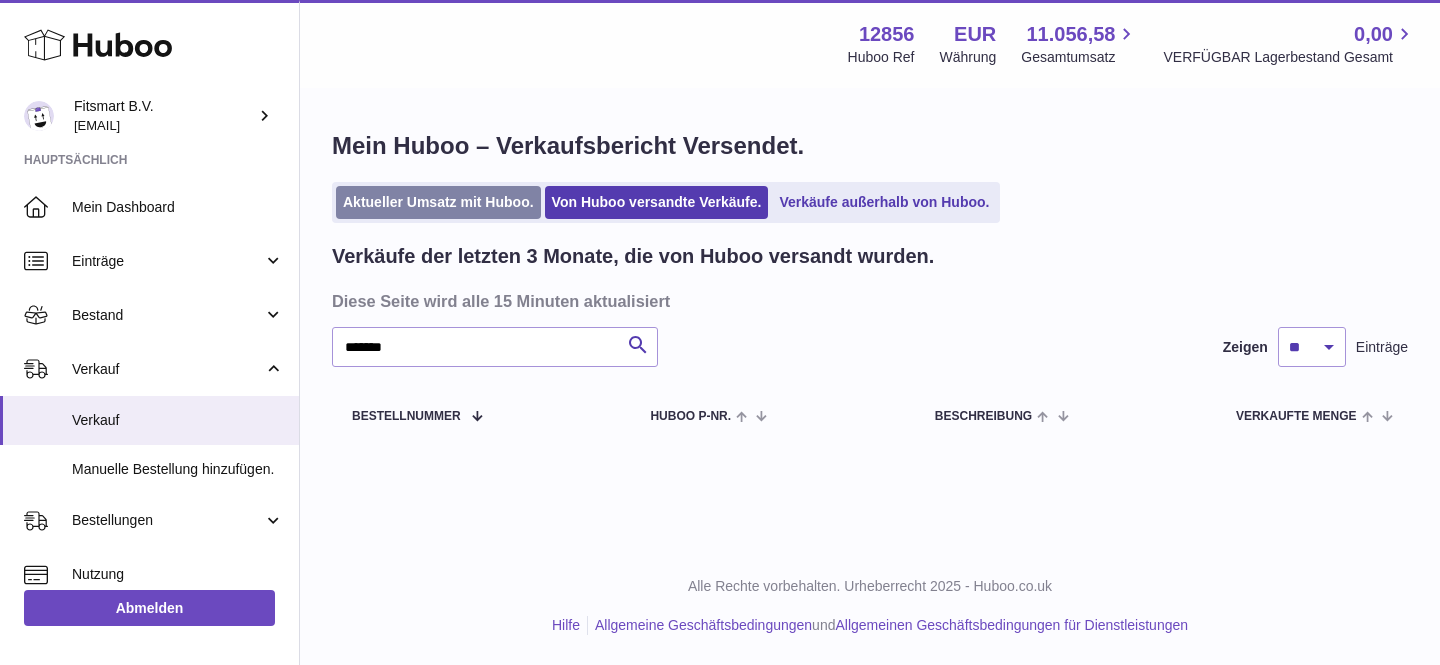 click on "Aktueller Umsatz mit Huboo." at bounding box center [438, 202] 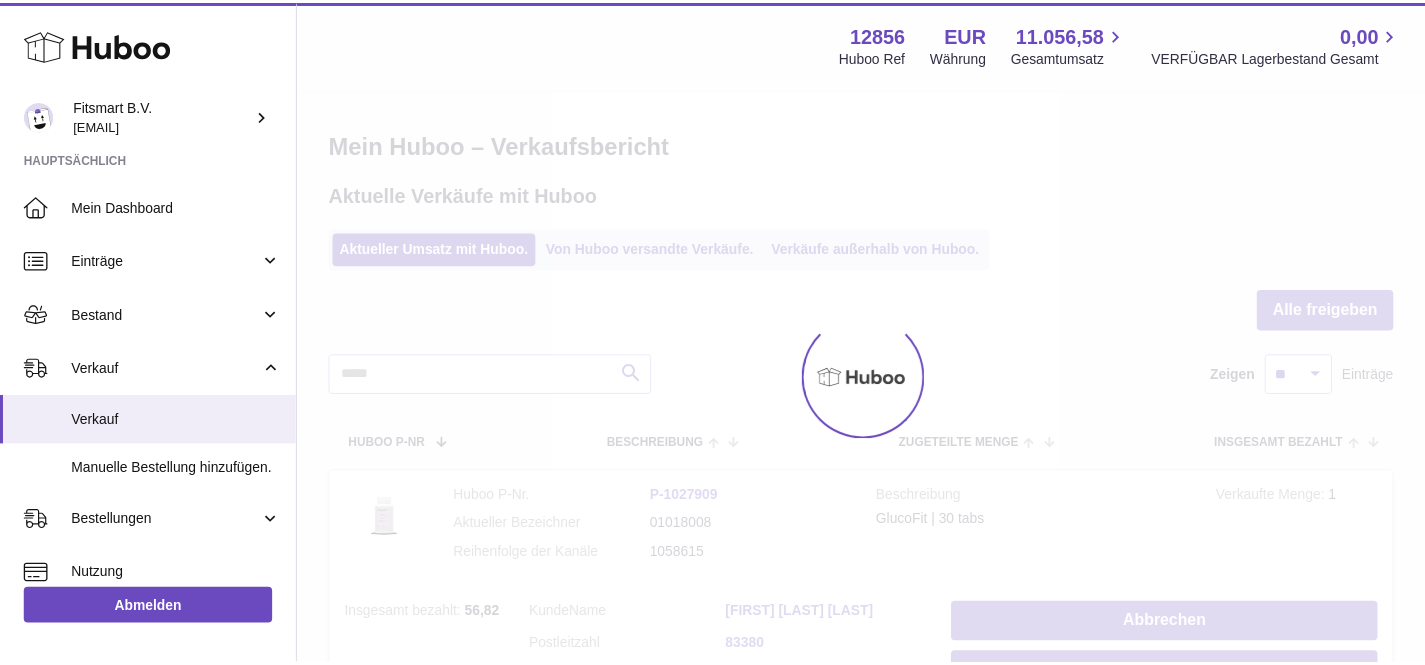 scroll, scrollTop: 0, scrollLeft: 0, axis: both 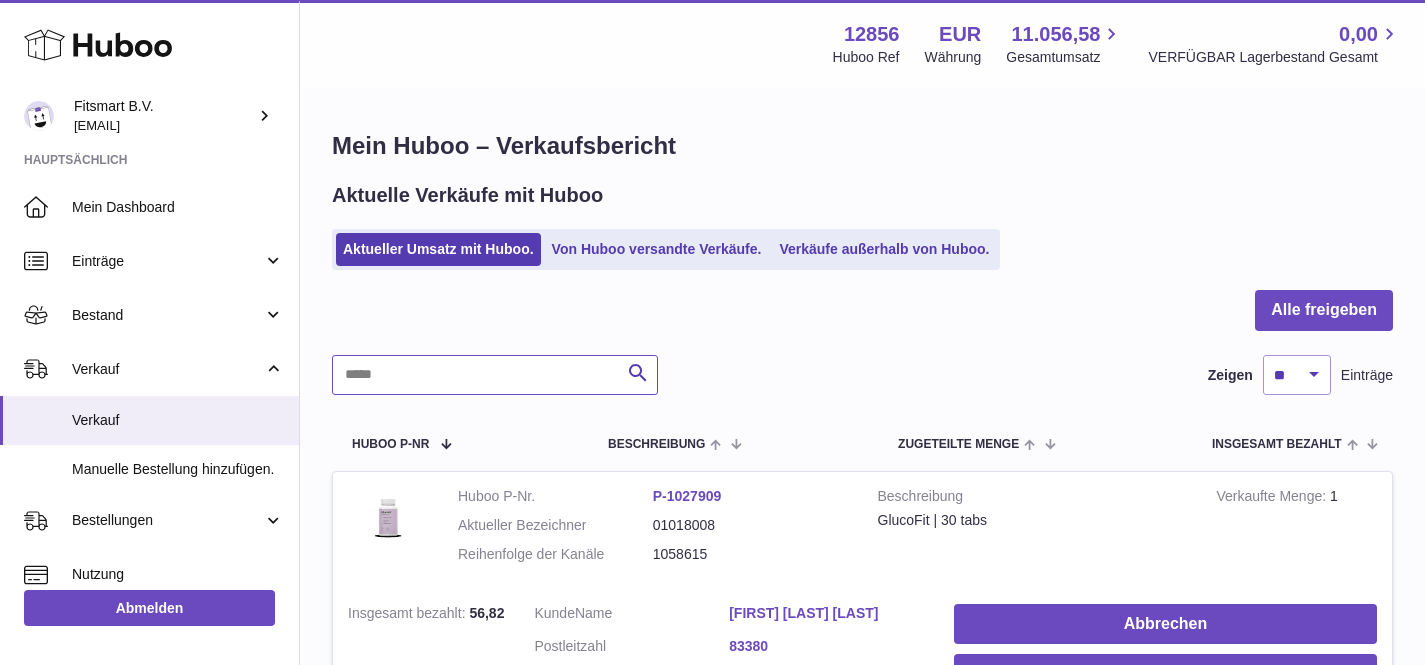 click at bounding box center (495, 375) 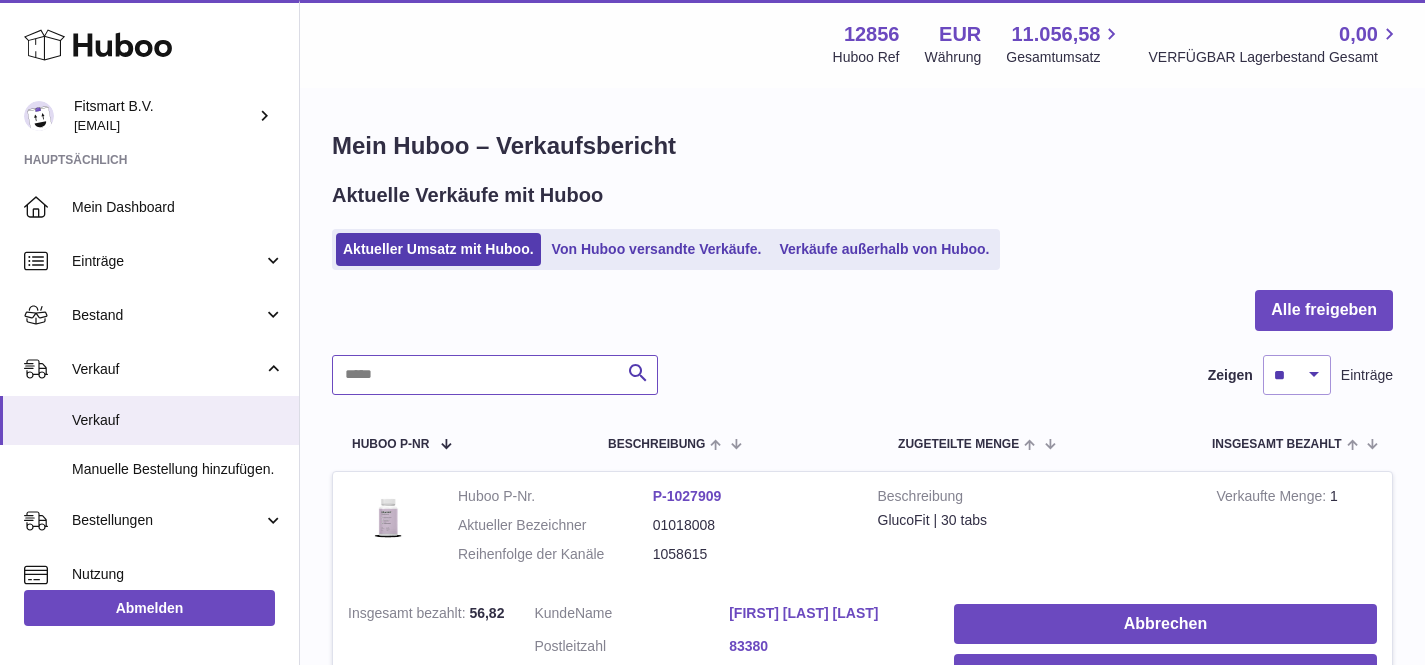 paste on "*******" 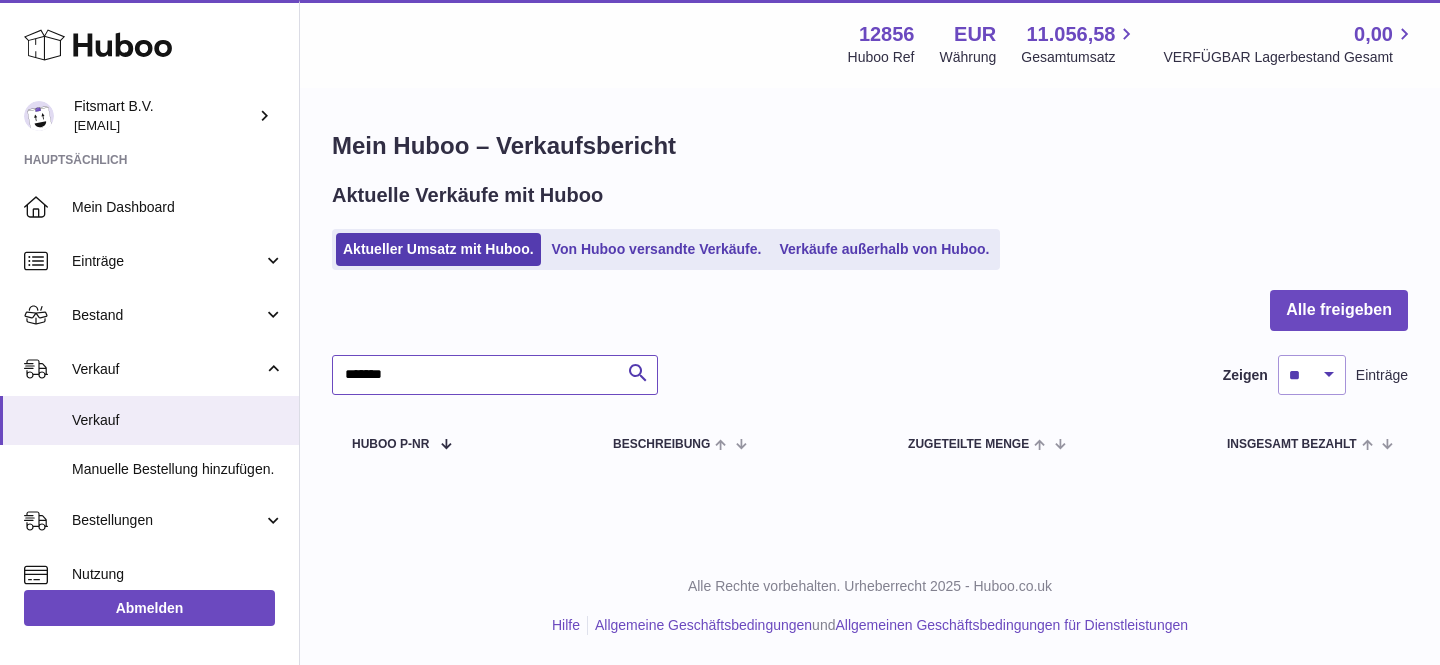 type on "*******" 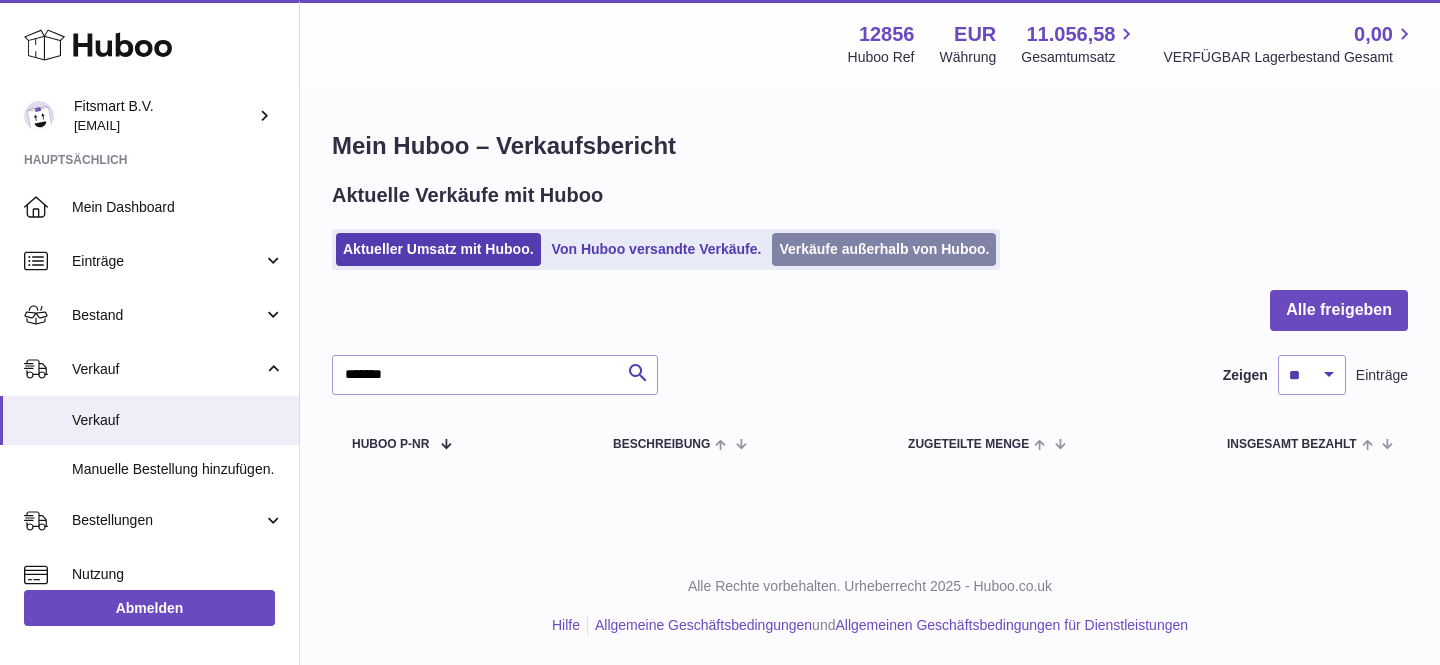 click on "Verkäufe außerhalb von Huboo." at bounding box center [884, 249] 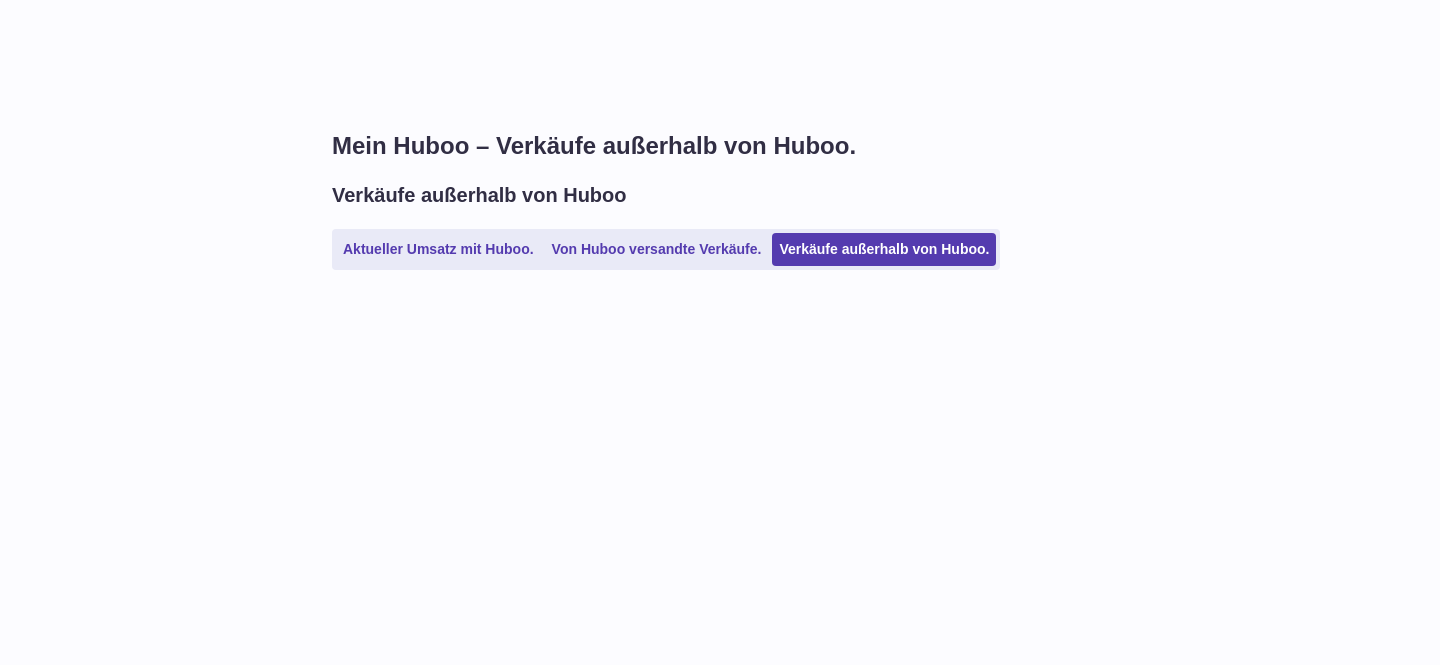 scroll, scrollTop: 0, scrollLeft: 0, axis: both 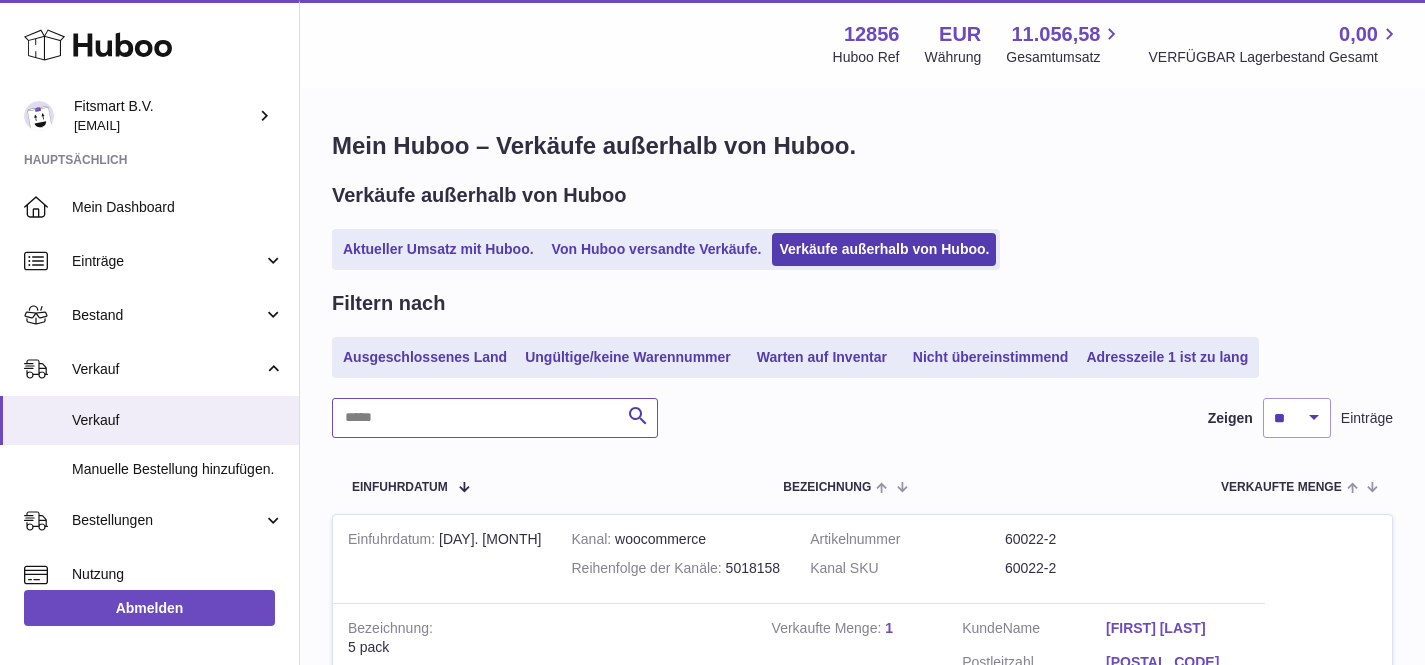 click at bounding box center [495, 418] 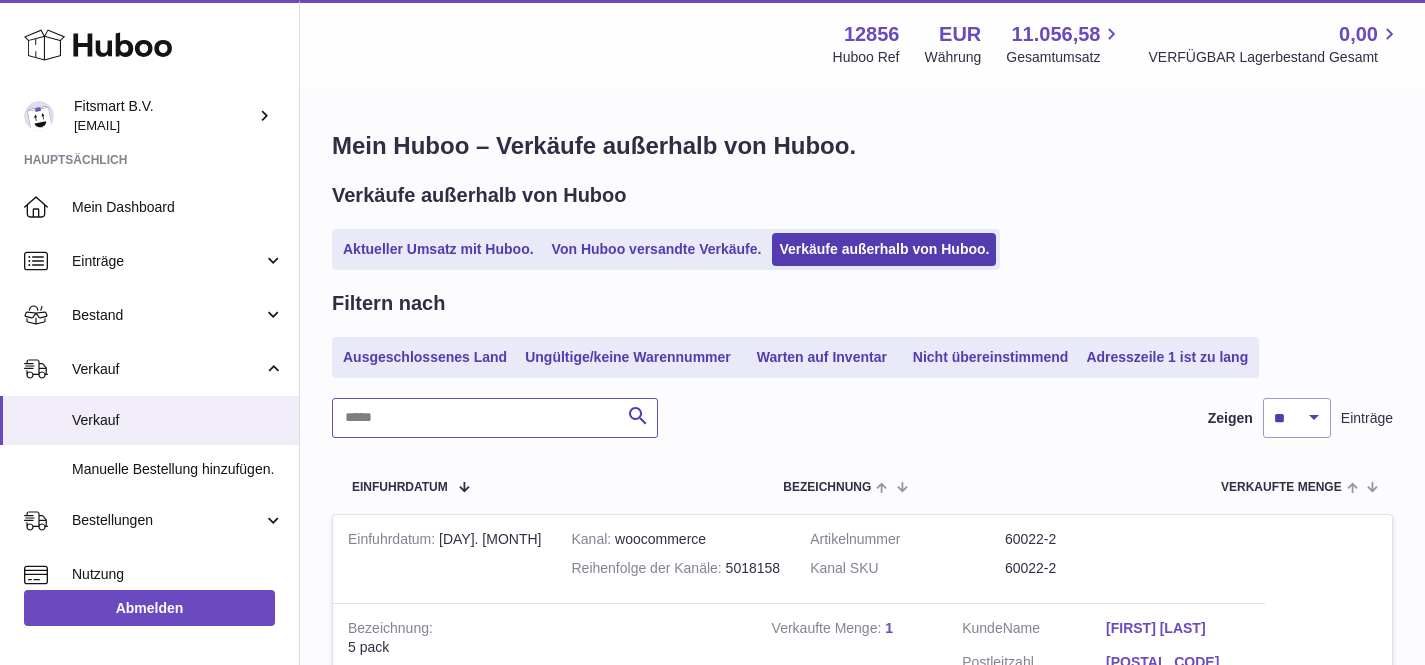 paste on "*******" 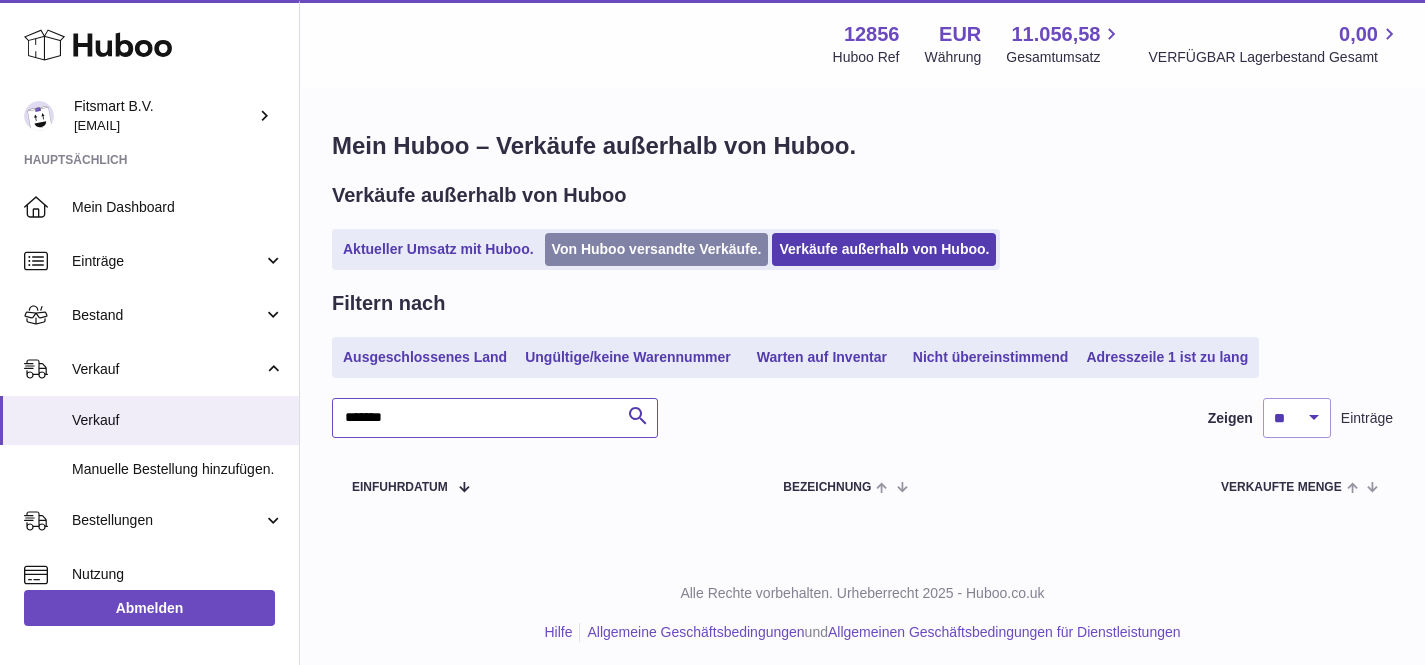 type on "*******" 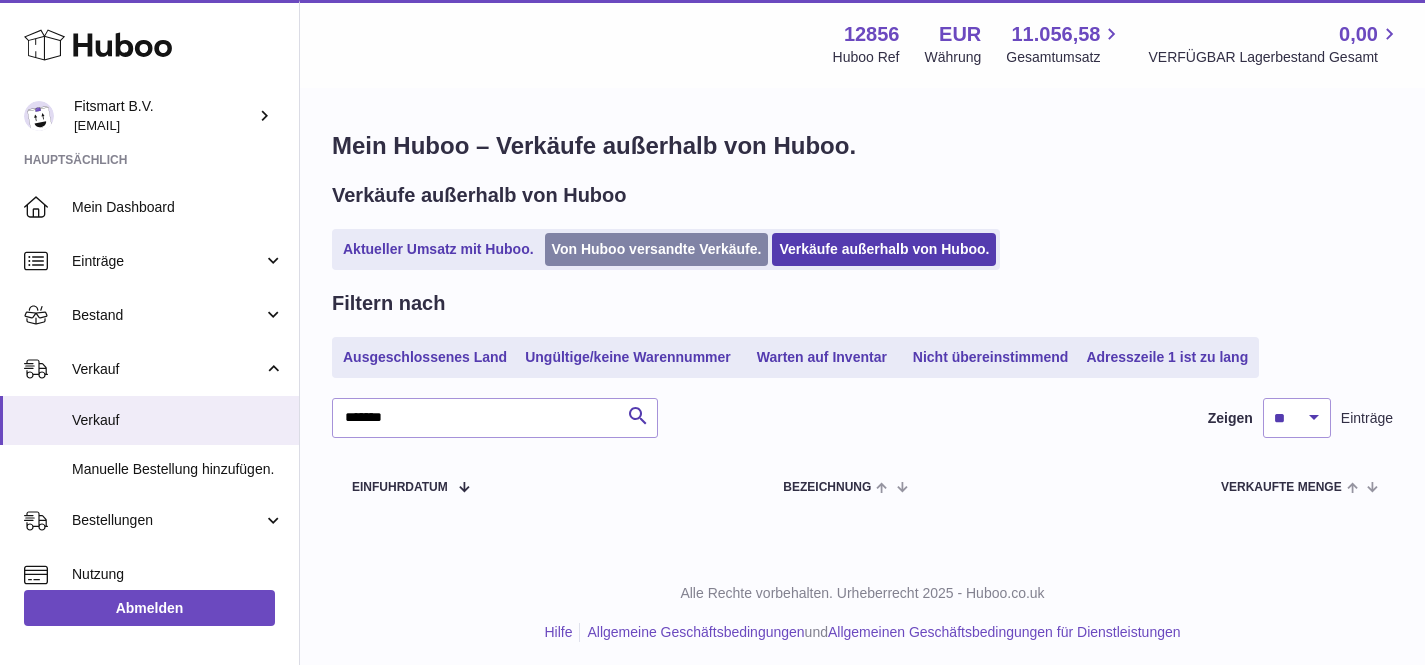 click on "Von Huboo versandte Verkäufe." at bounding box center (657, 249) 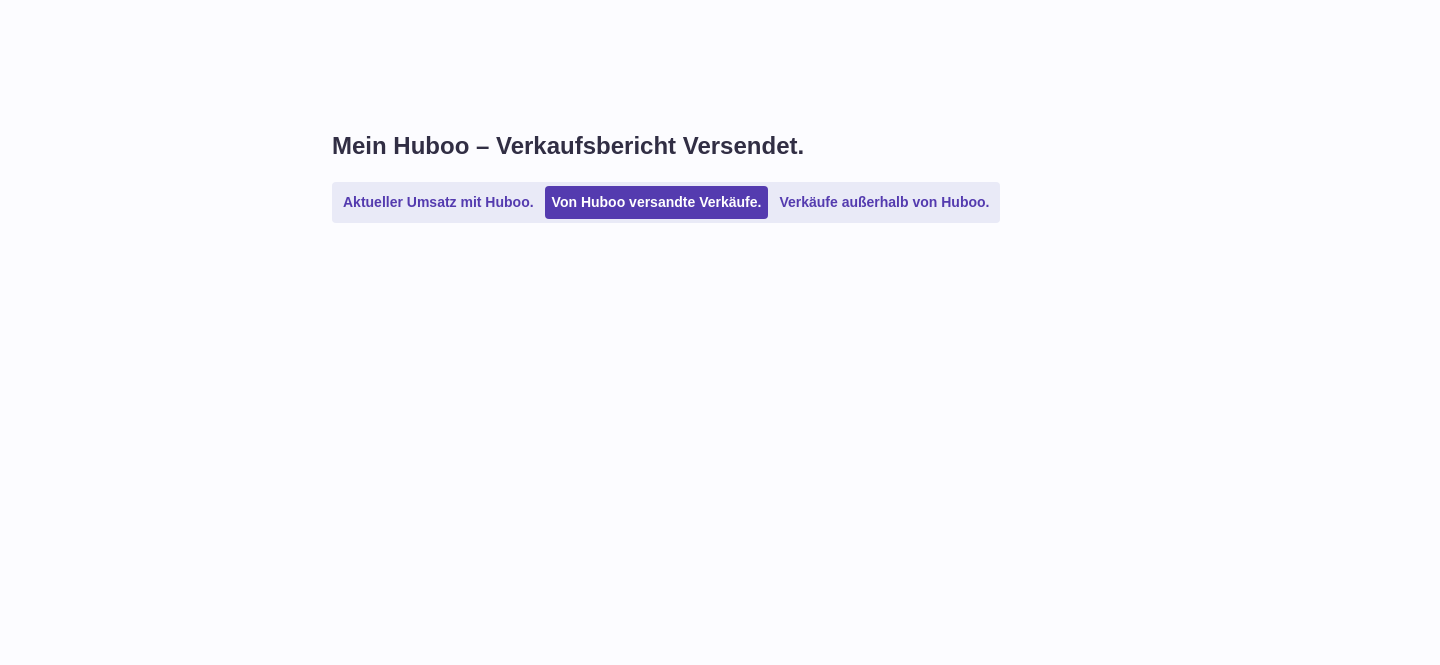 scroll, scrollTop: 0, scrollLeft: 0, axis: both 